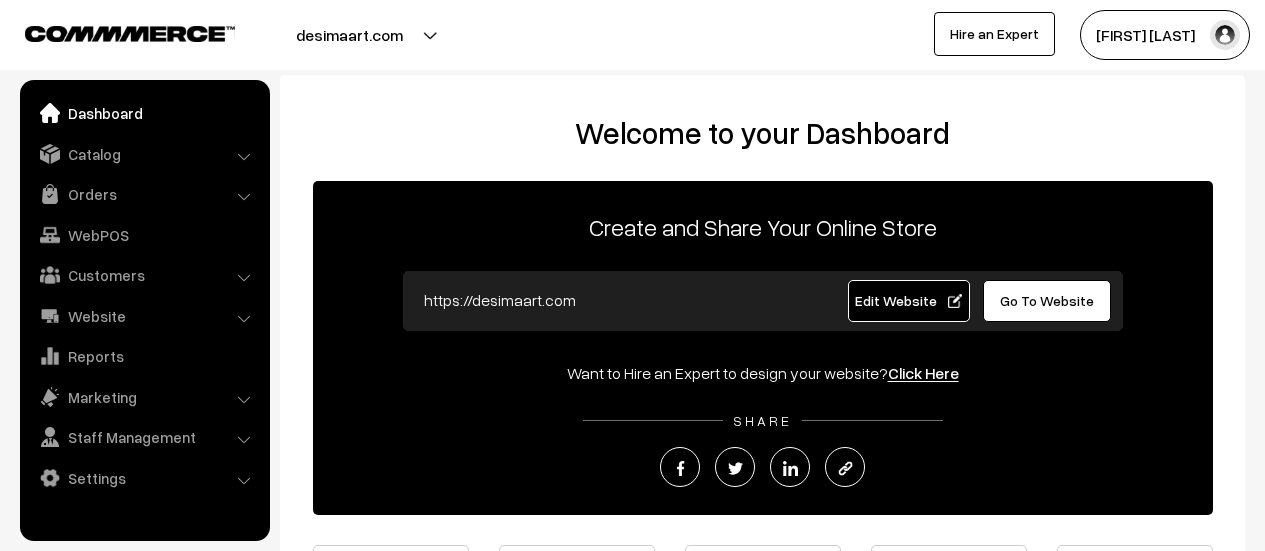 scroll, scrollTop: 0, scrollLeft: 0, axis: both 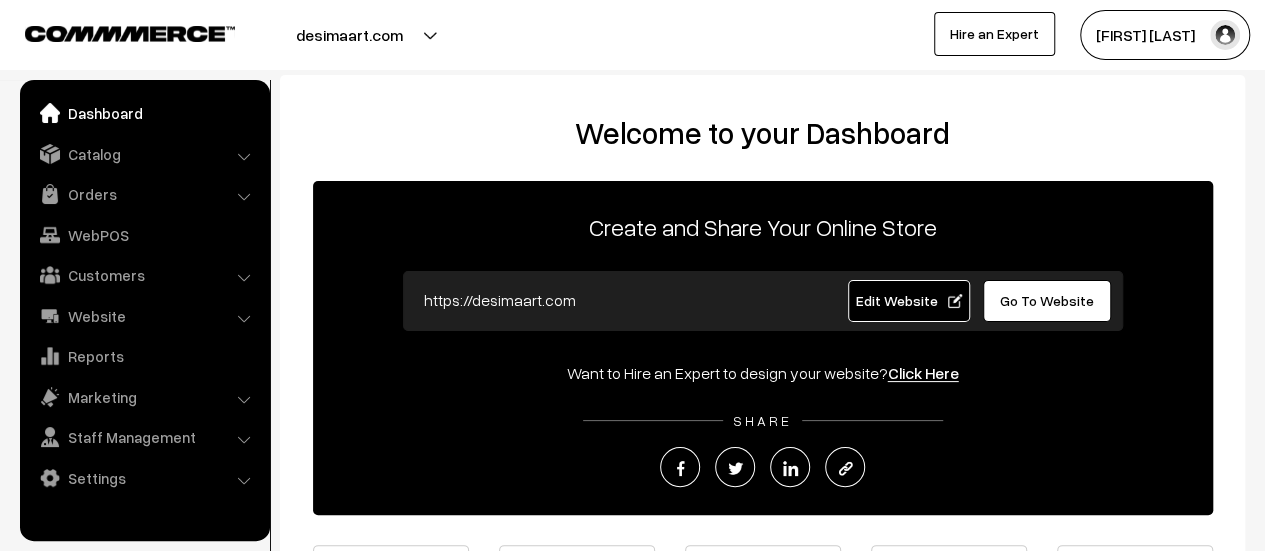 click on "Orders" at bounding box center (144, 194) 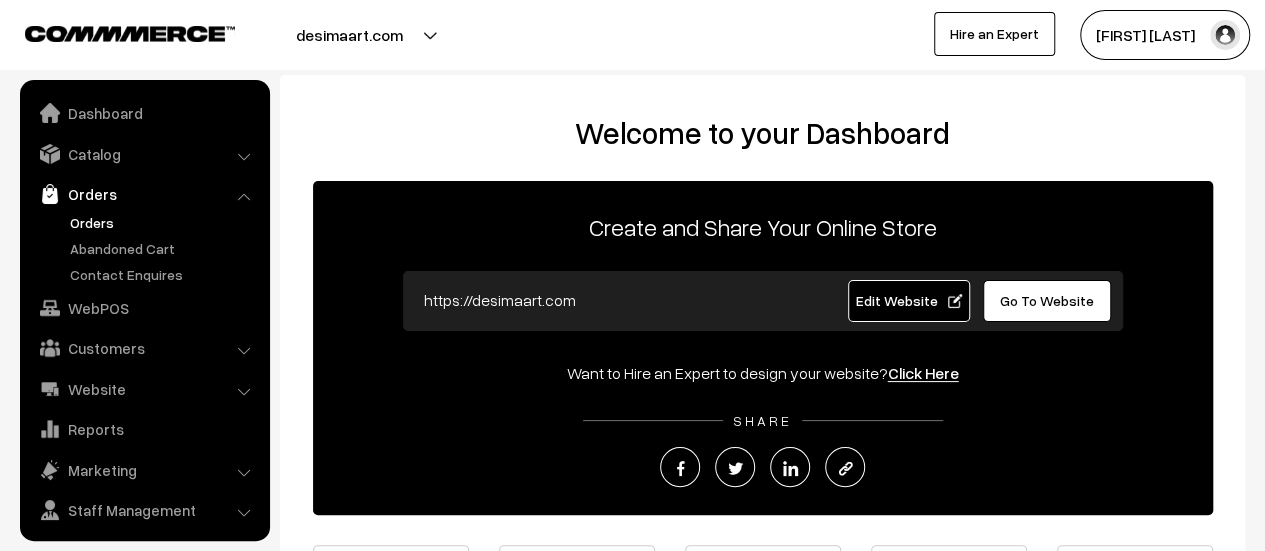 click on "Orders" at bounding box center [164, 222] 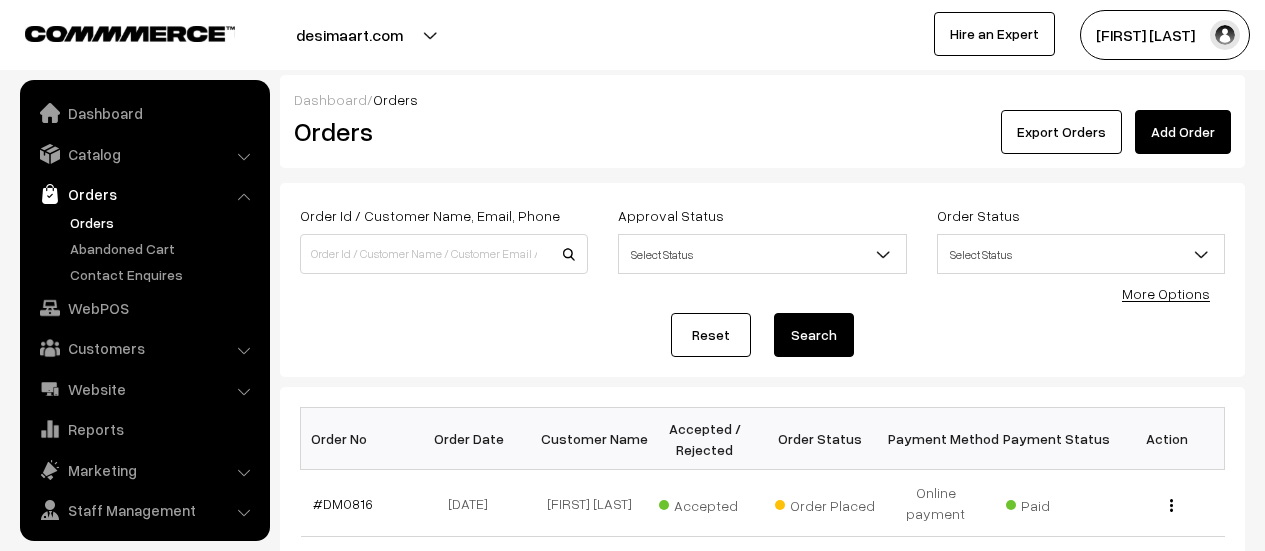 scroll, scrollTop: 0, scrollLeft: 0, axis: both 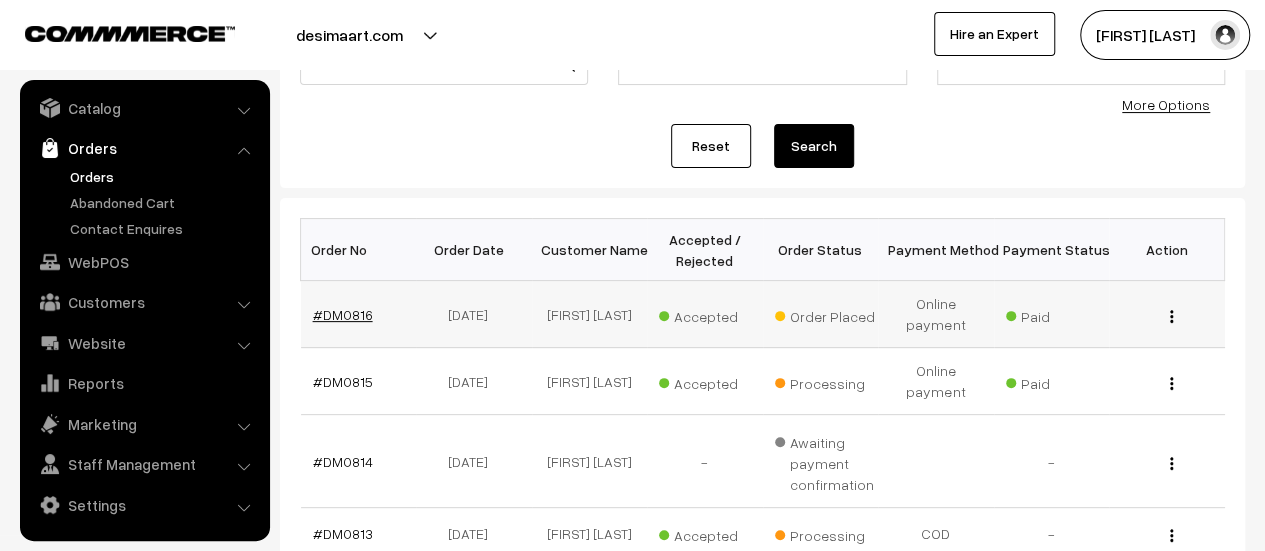 click on "#DM0816" at bounding box center [343, 314] 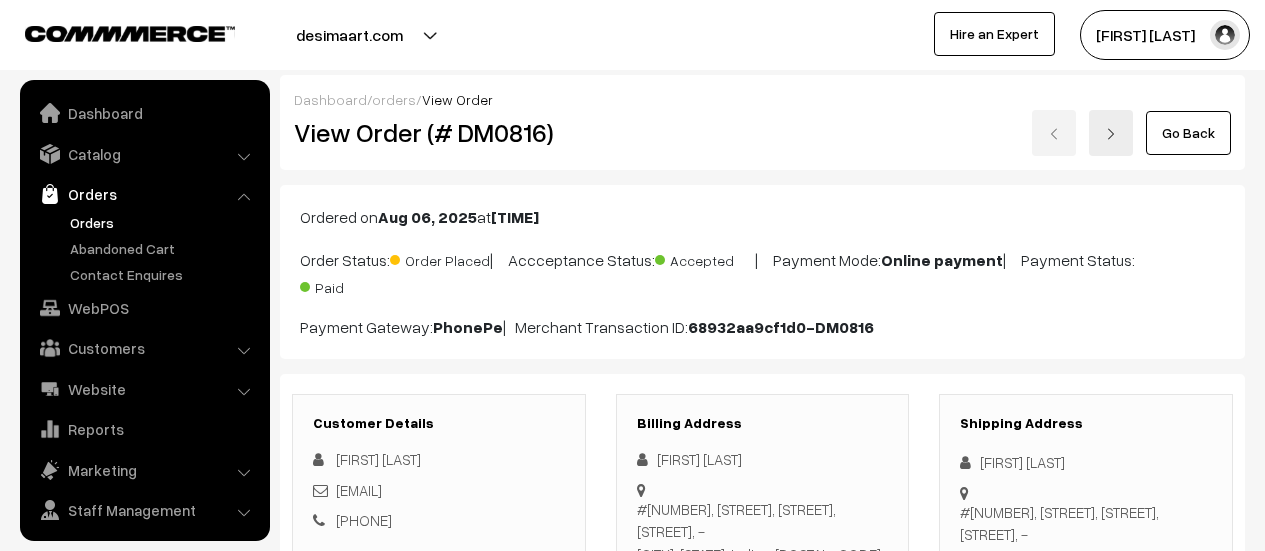 scroll, scrollTop: 0, scrollLeft: 0, axis: both 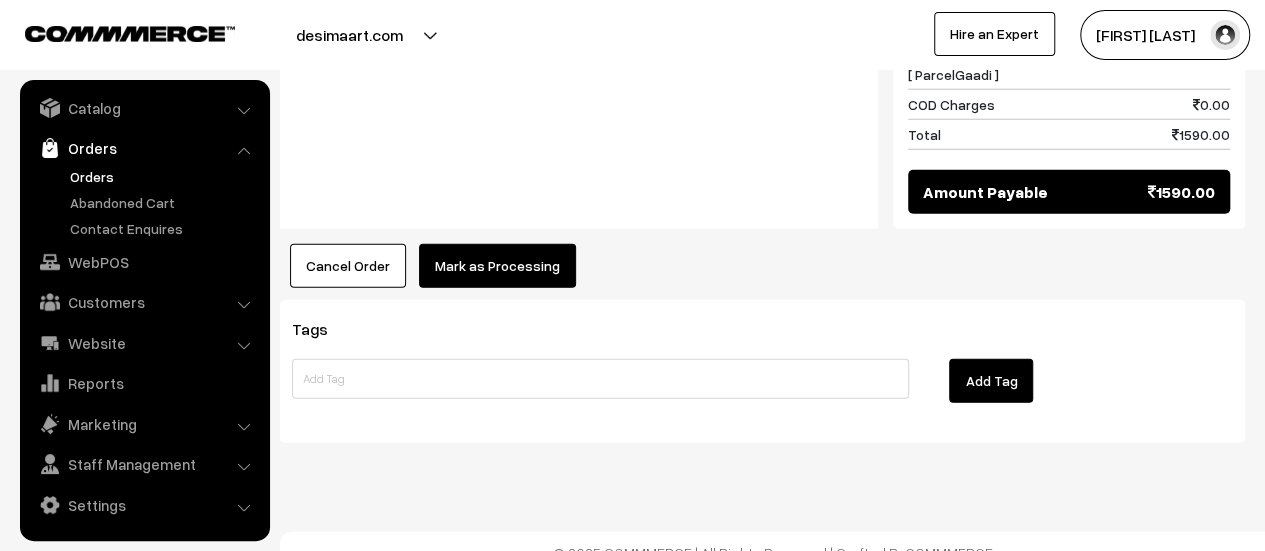 click on "Mark as Processing" at bounding box center (497, 266) 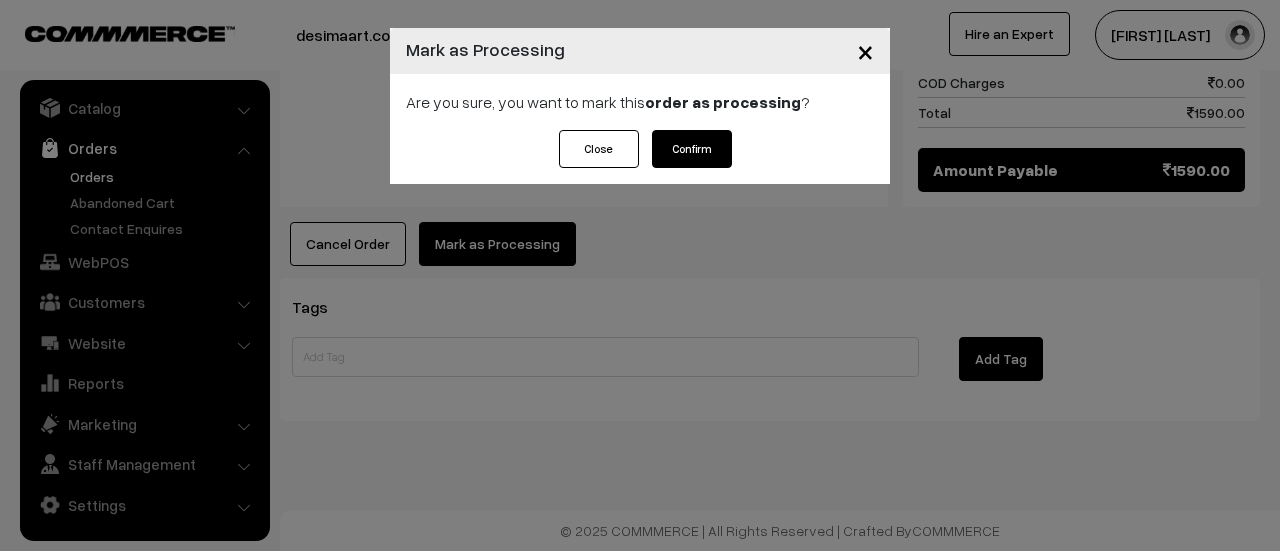 click on "Confirm" at bounding box center [692, 149] 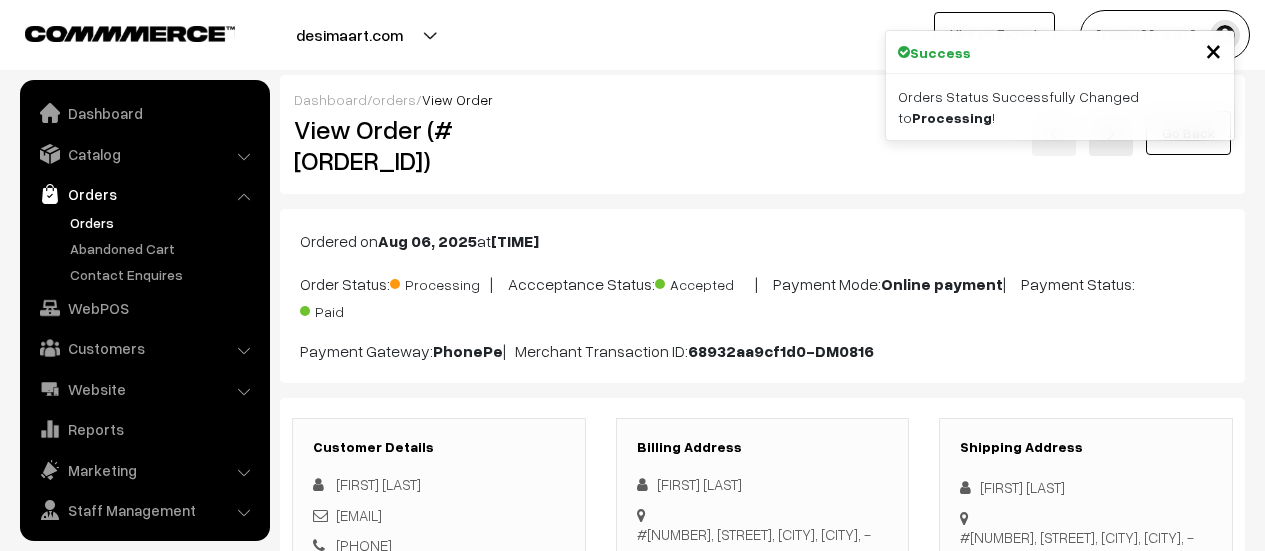 scroll, scrollTop: 0, scrollLeft: 0, axis: both 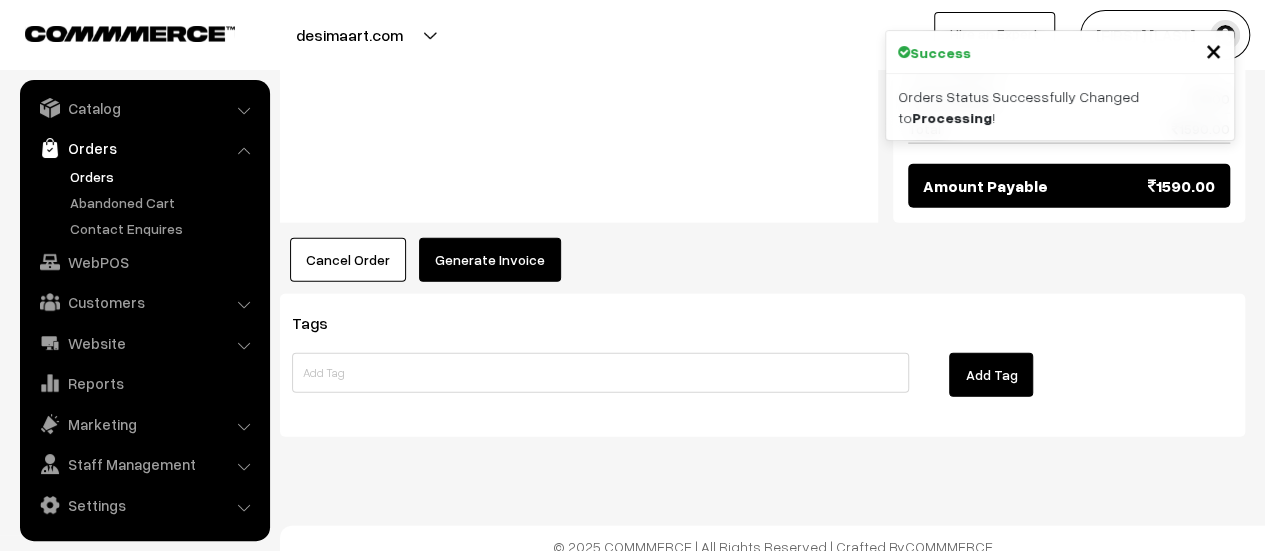 click on "Generate Invoice" at bounding box center (490, 260) 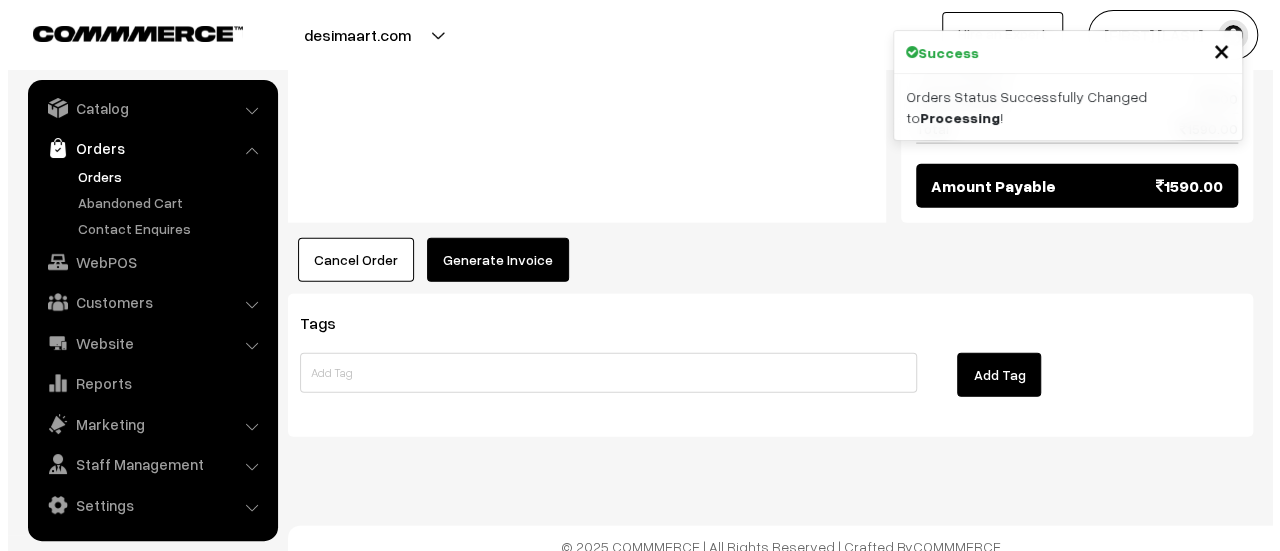 scroll, scrollTop: 2286, scrollLeft: 0, axis: vertical 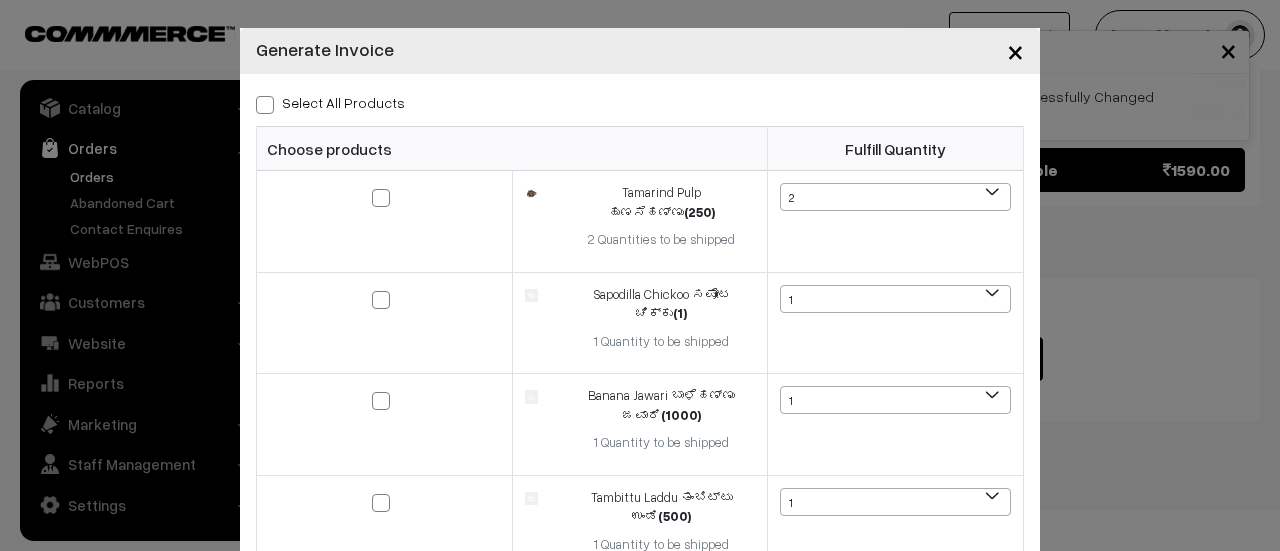 click at bounding box center (265, 105) 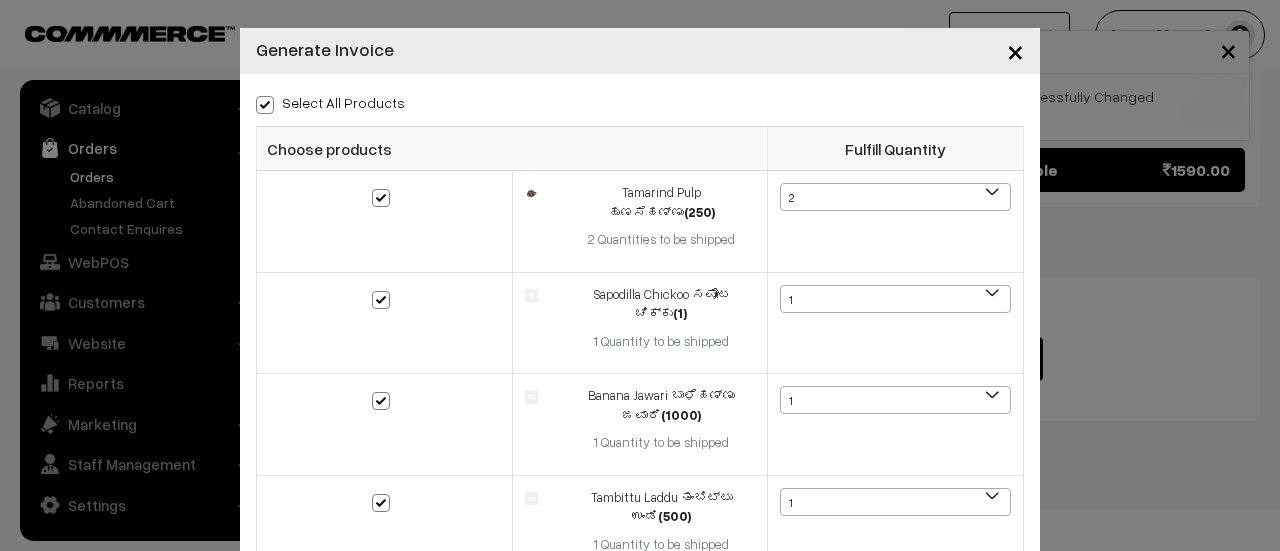 checkbox on "true" 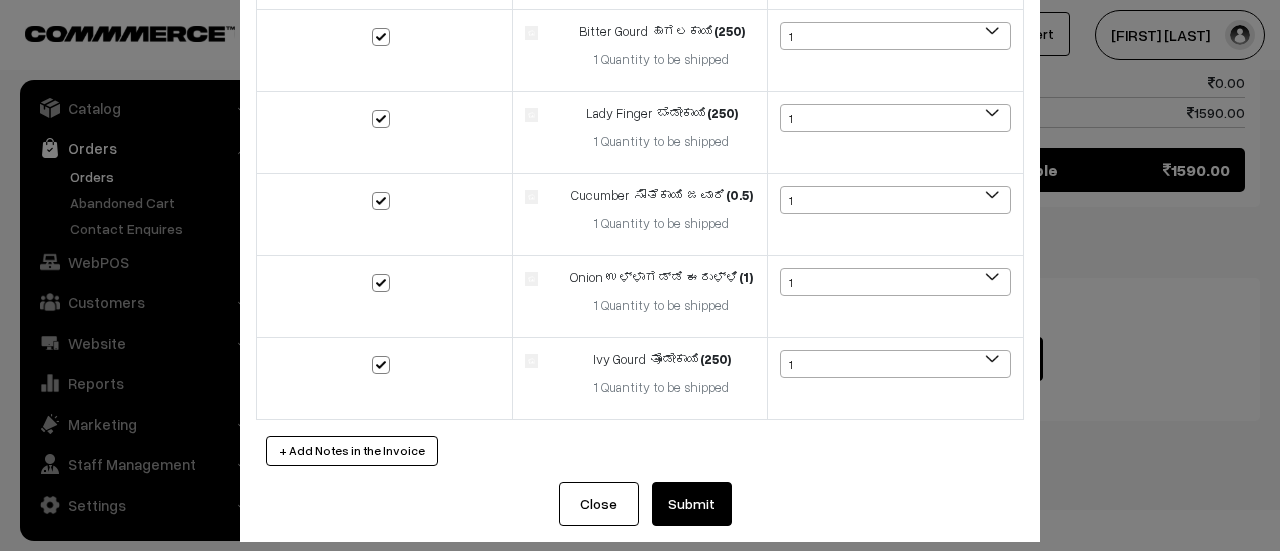 scroll, scrollTop: 1188, scrollLeft: 0, axis: vertical 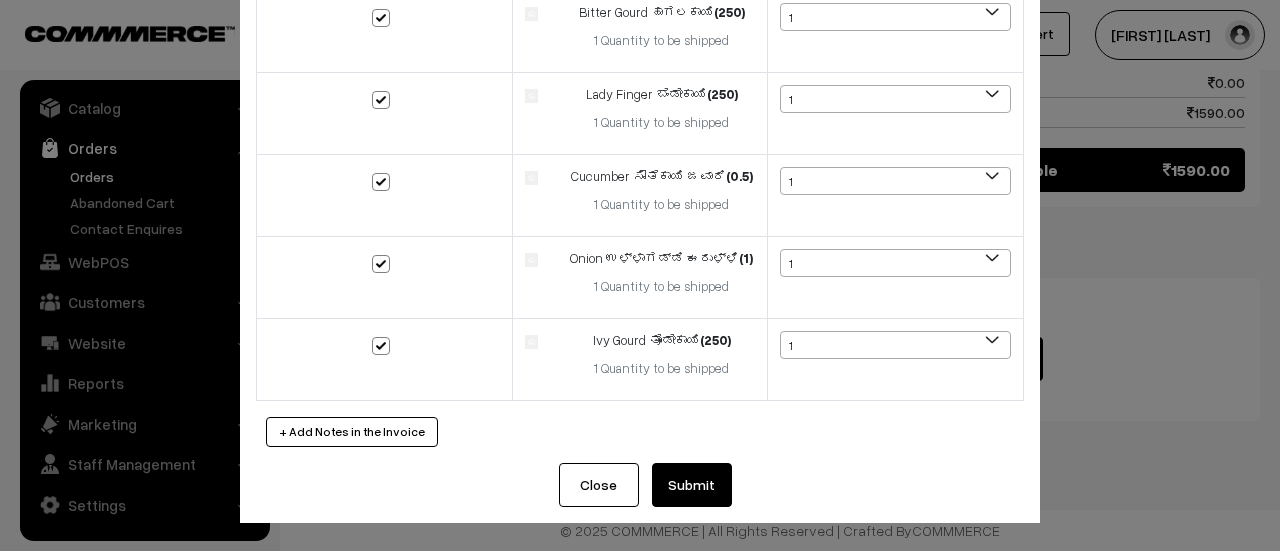 click on "Submit" at bounding box center (692, 485) 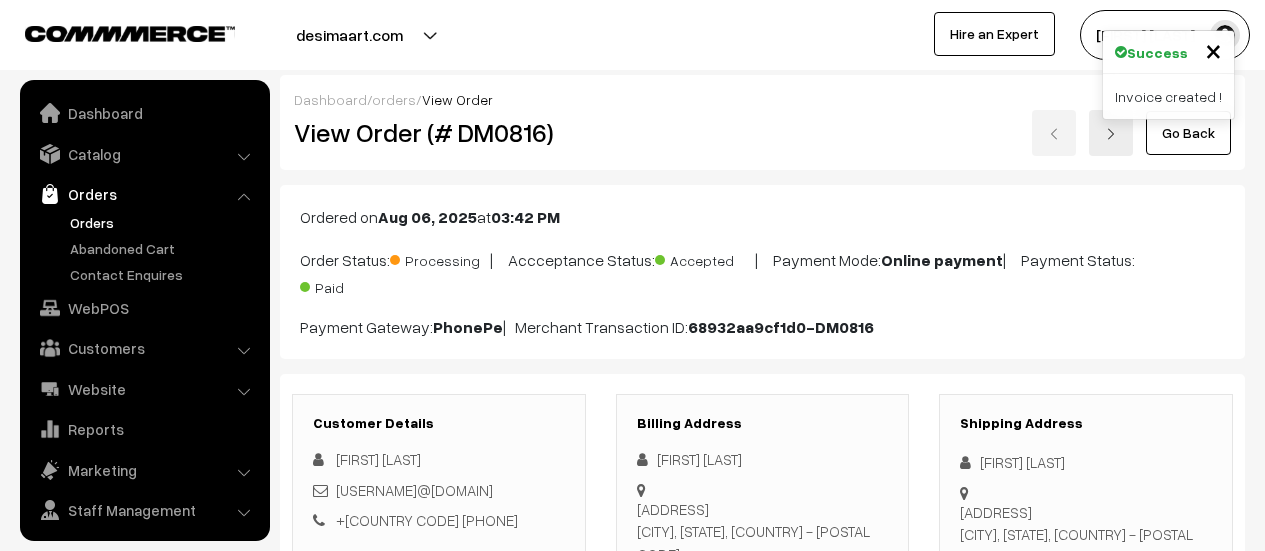 scroll, scrollTop: 2279, scrollLeft: 0, axis: vertical 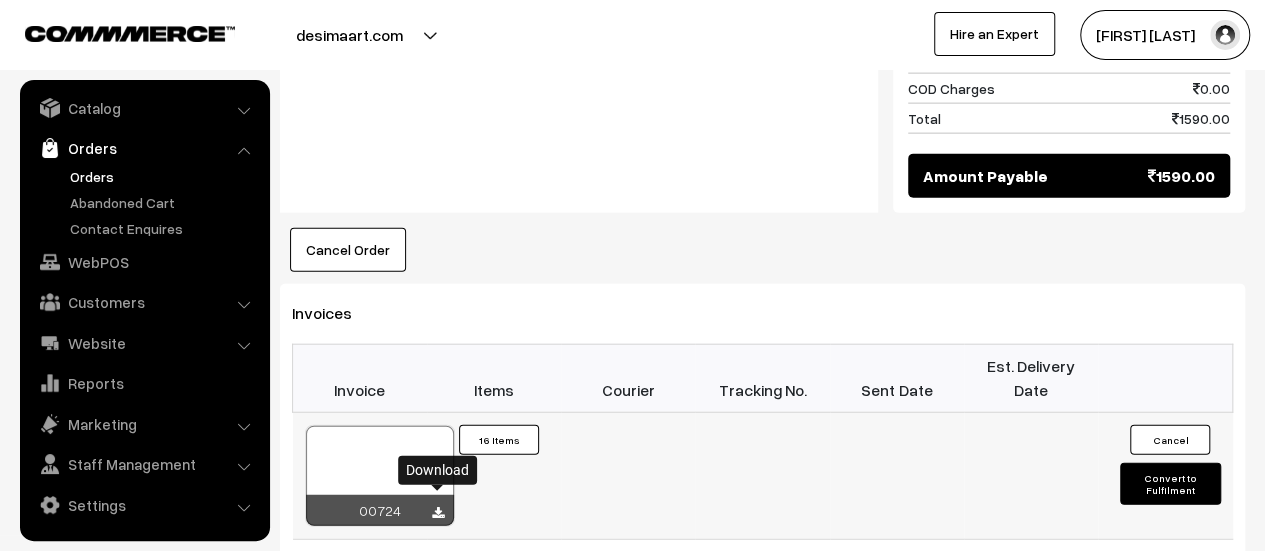 click on "Thank you for showing interest. Our team will call you shortly.
Close
desimaart.com
Go to Website
Create New Store" at bounding box center (632, -602) 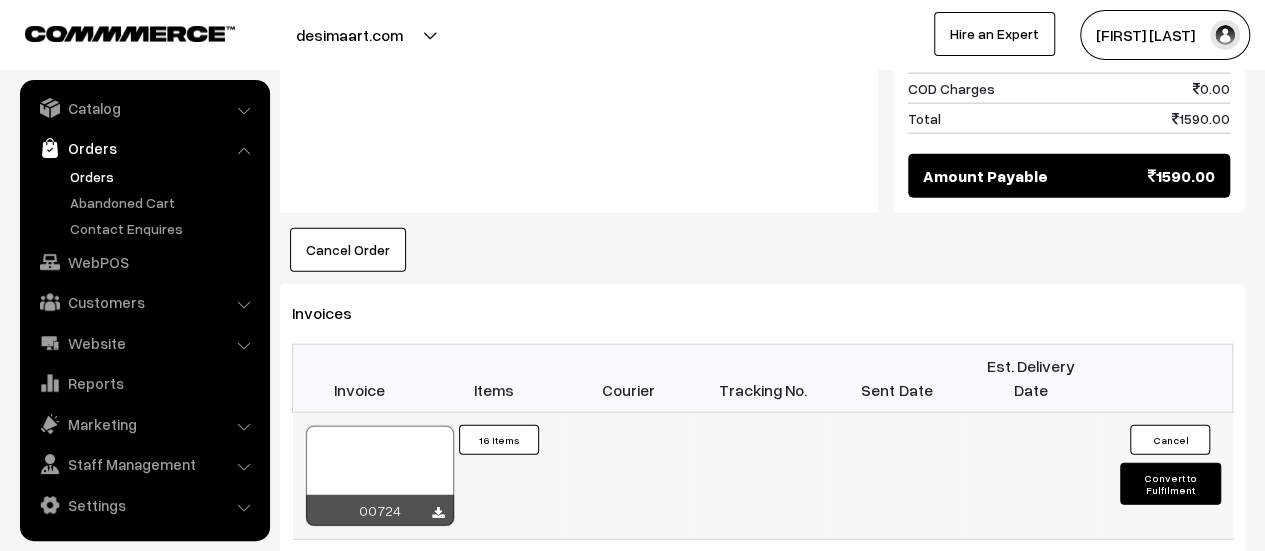 click at bounding box center [628, 475] 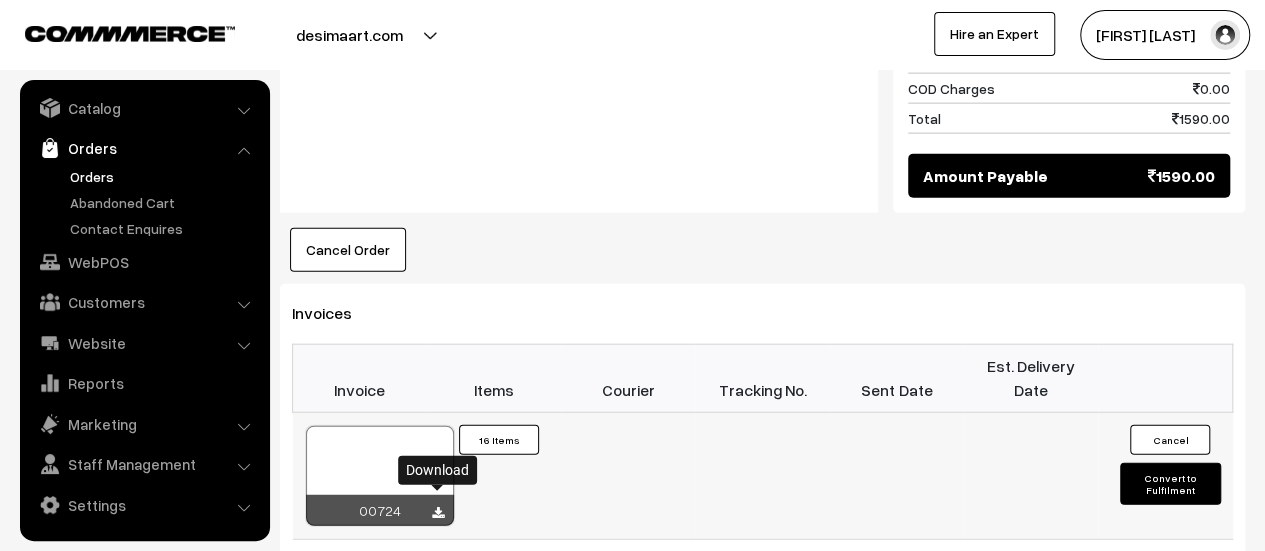 click at bounding box center [438, 513] 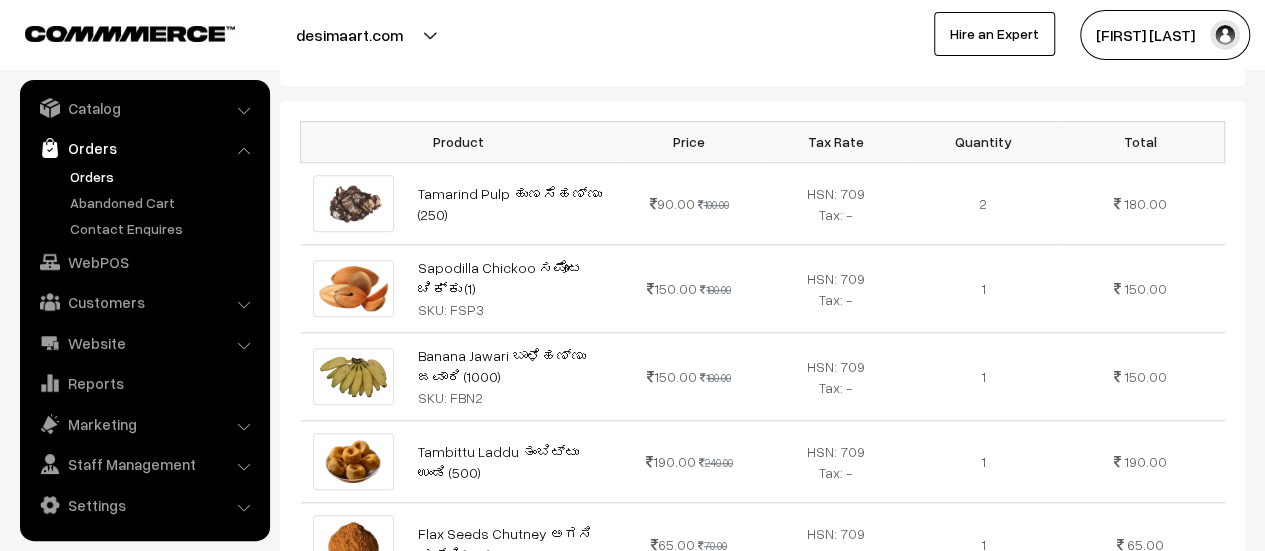 scroll, scrollTop: 552, scrollLeft: 0, axis: vertical 